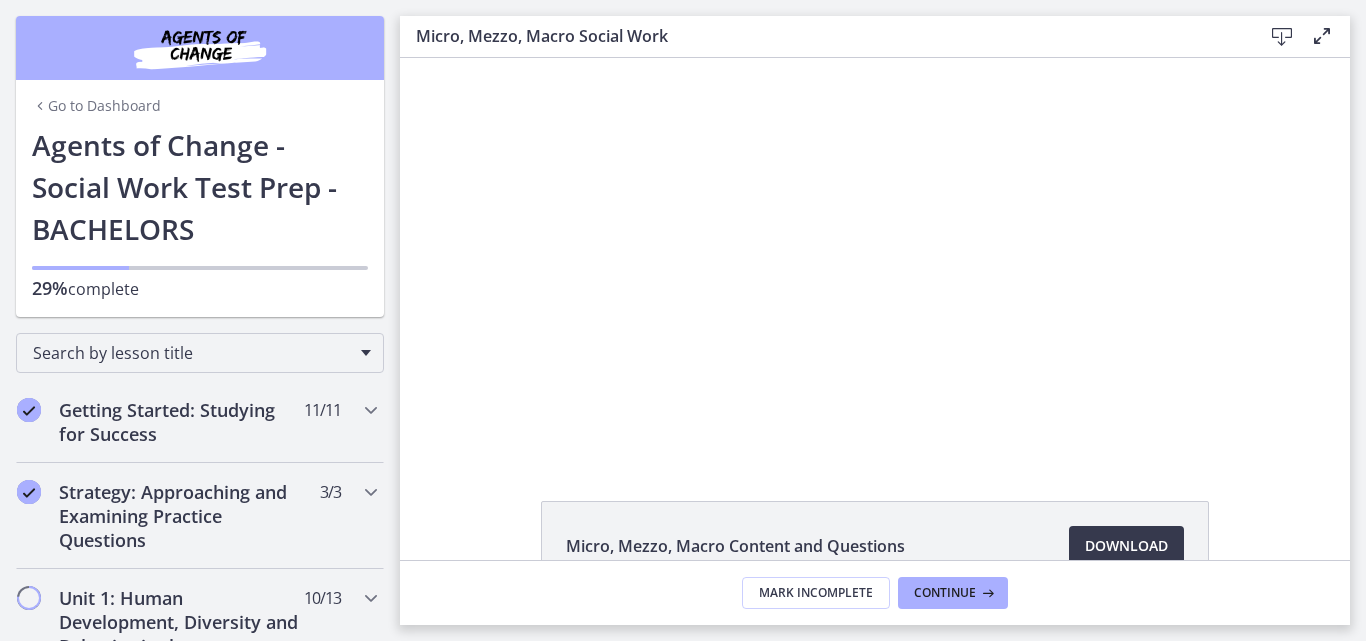 scroll, scrollTop: 0, scrollLeft: 0, axis: both 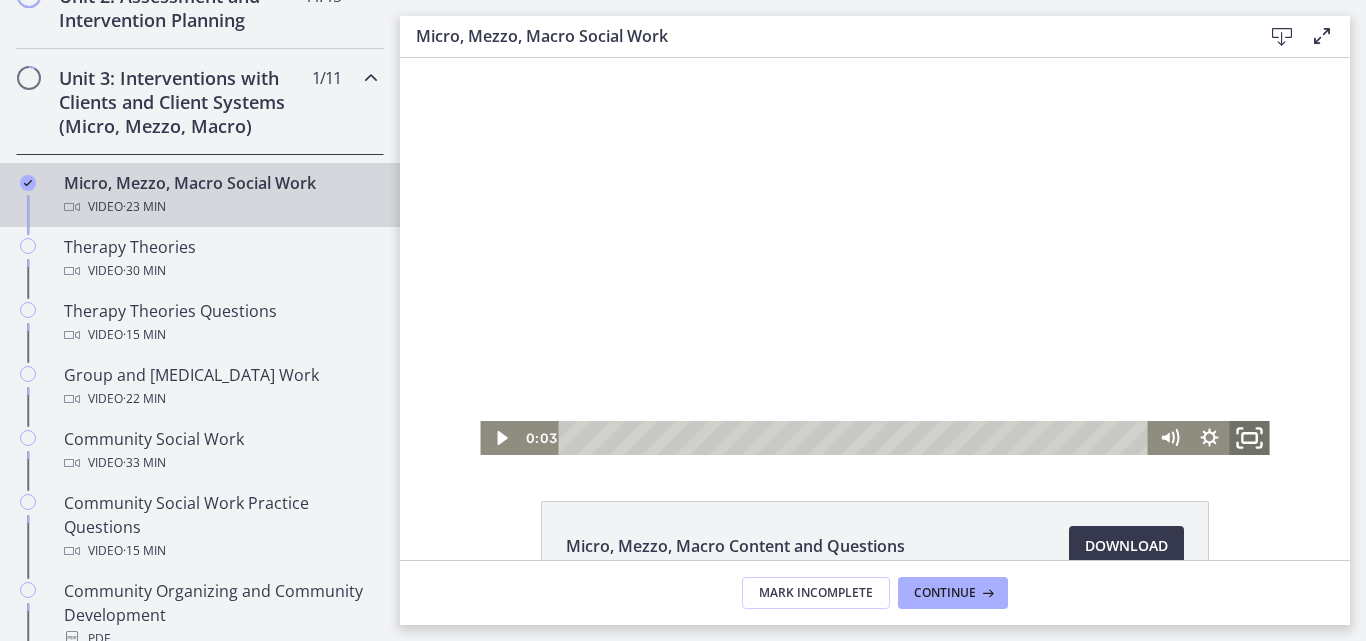 click 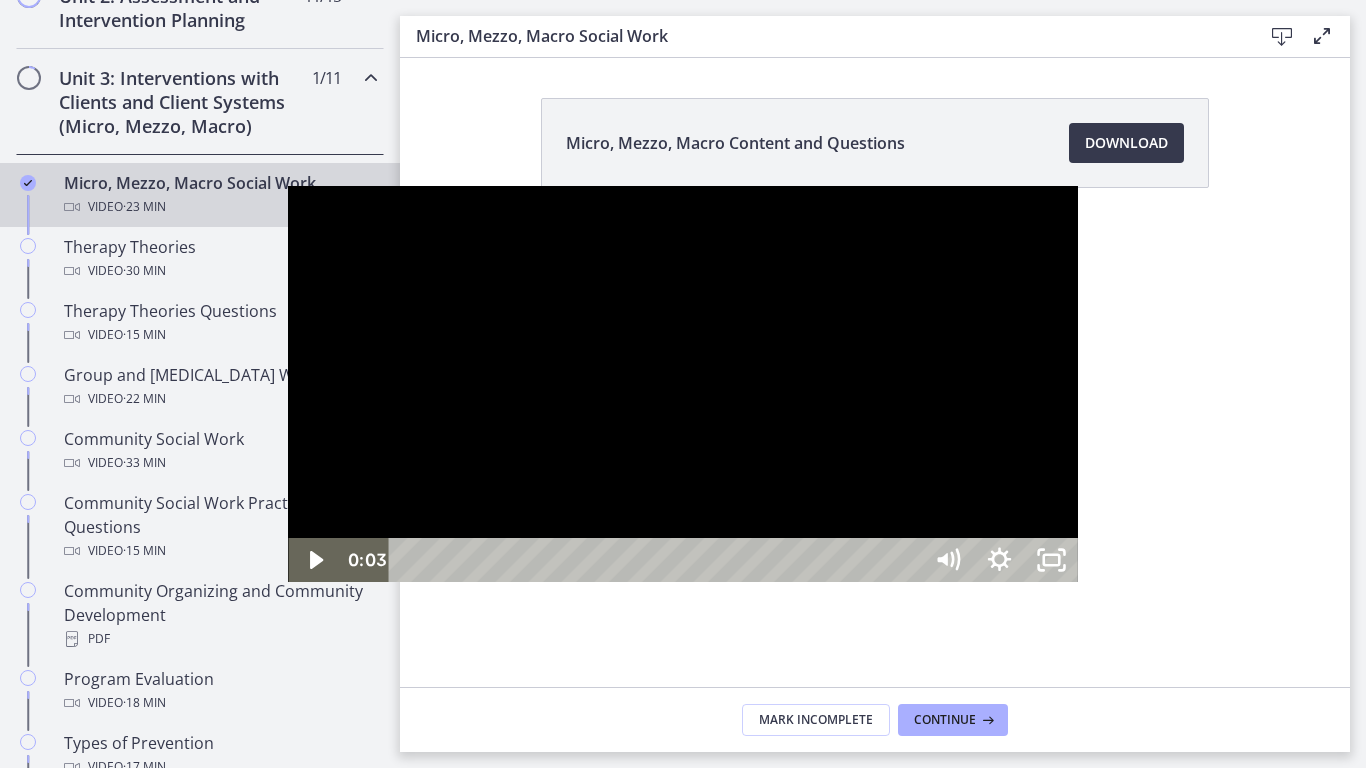 click at bounding box center (682, 384) 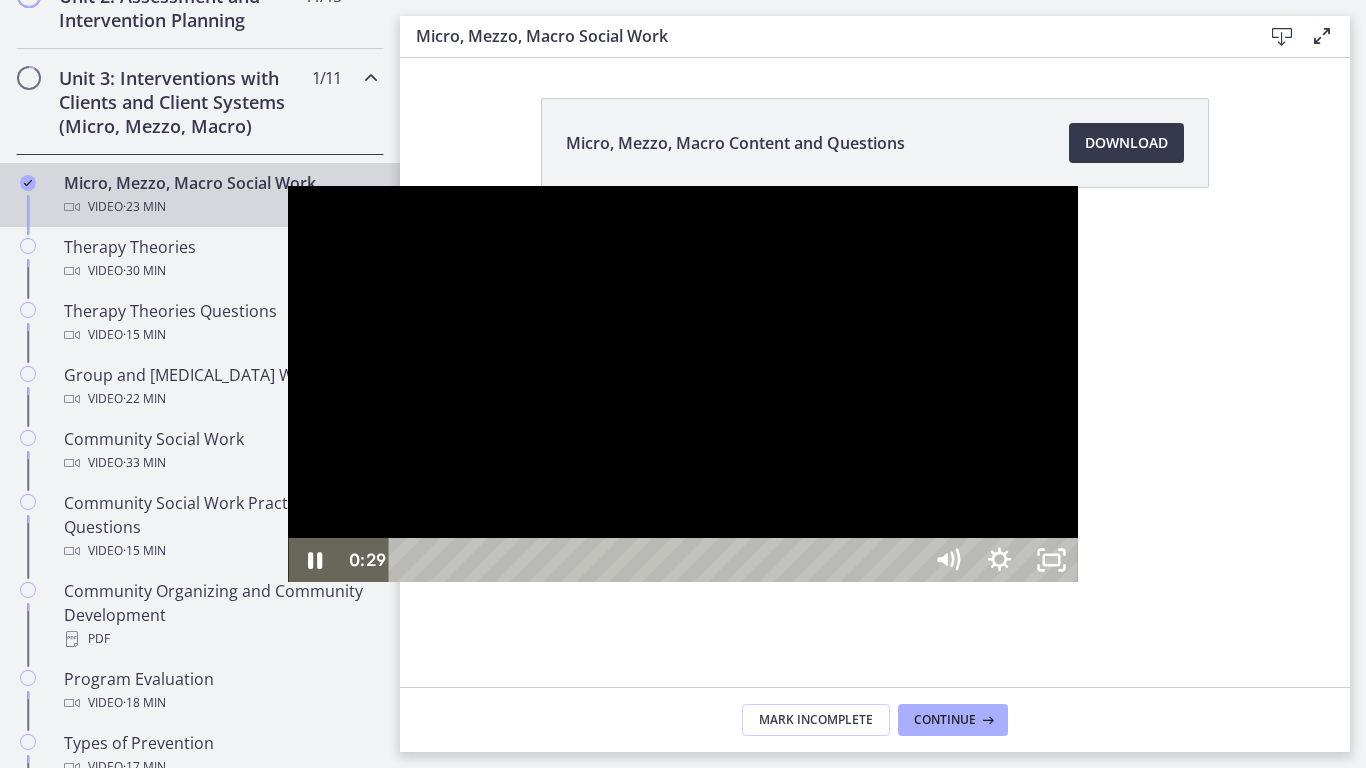 click at bounding box center [682, 384] 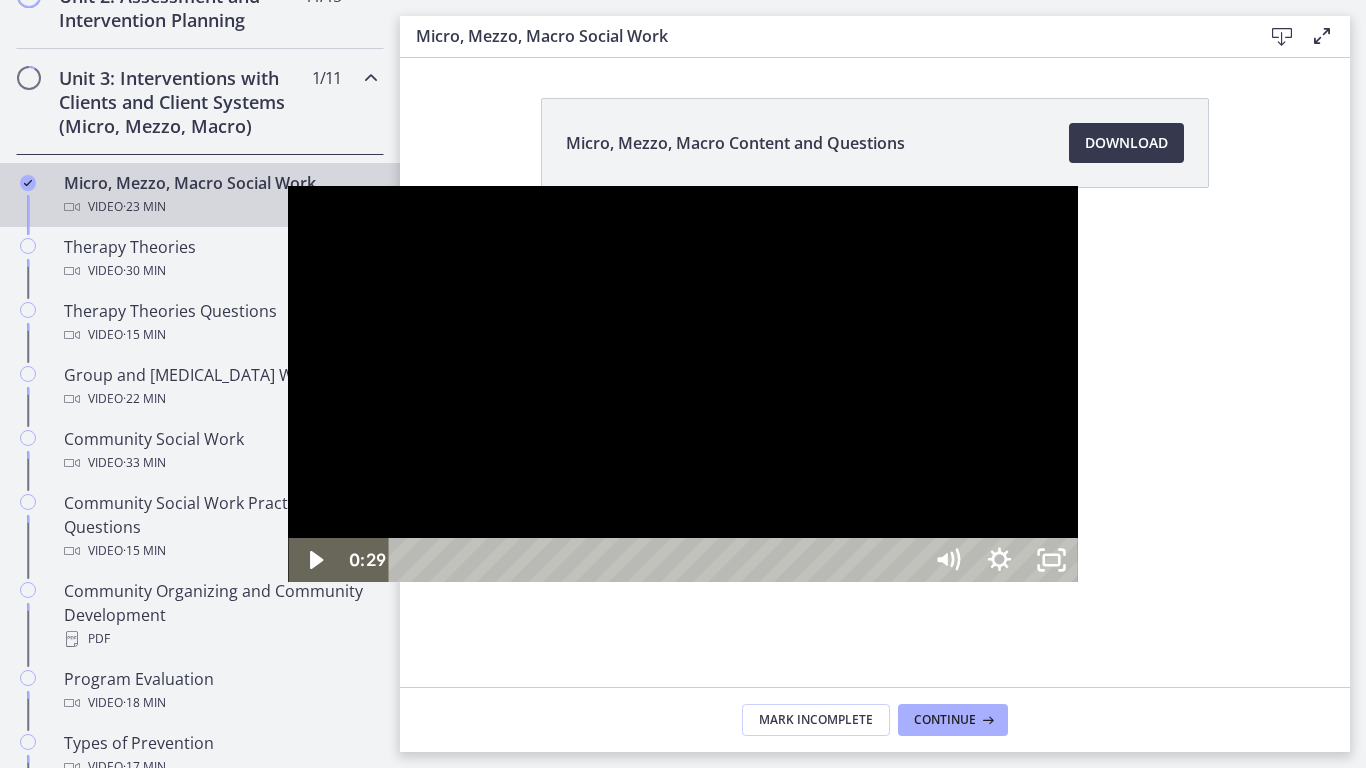 click at bounding box center (682, 384) 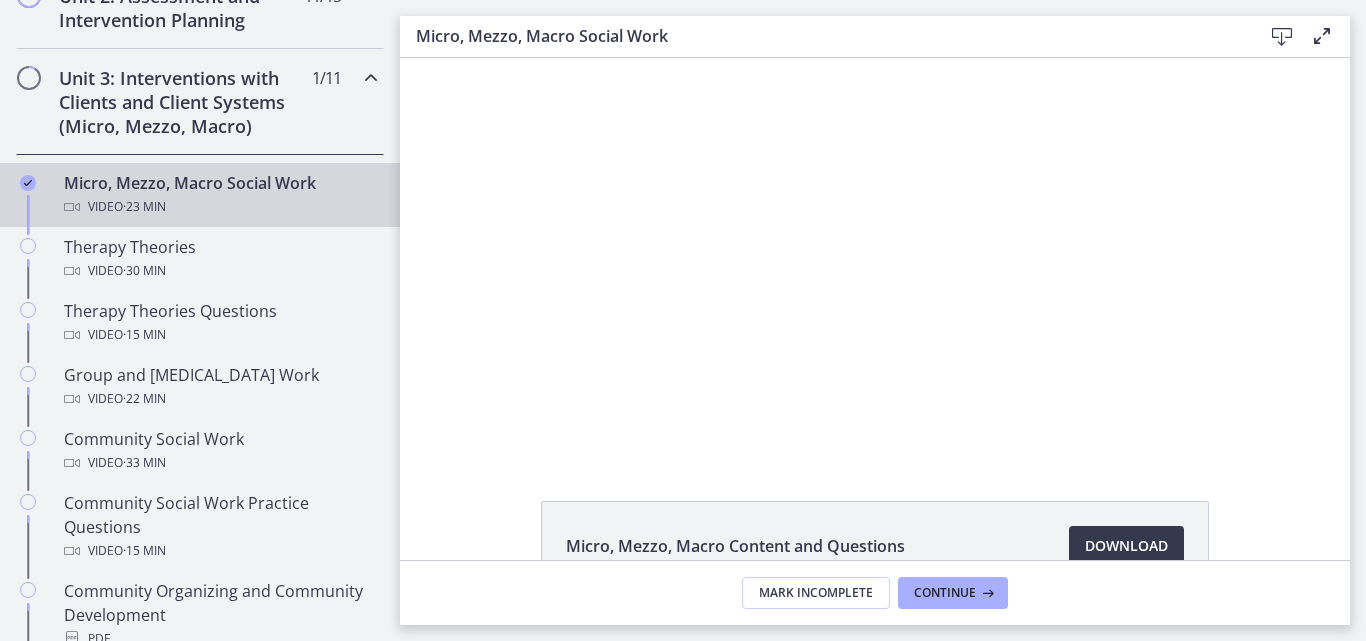 click at bounding box center [1282, 37] 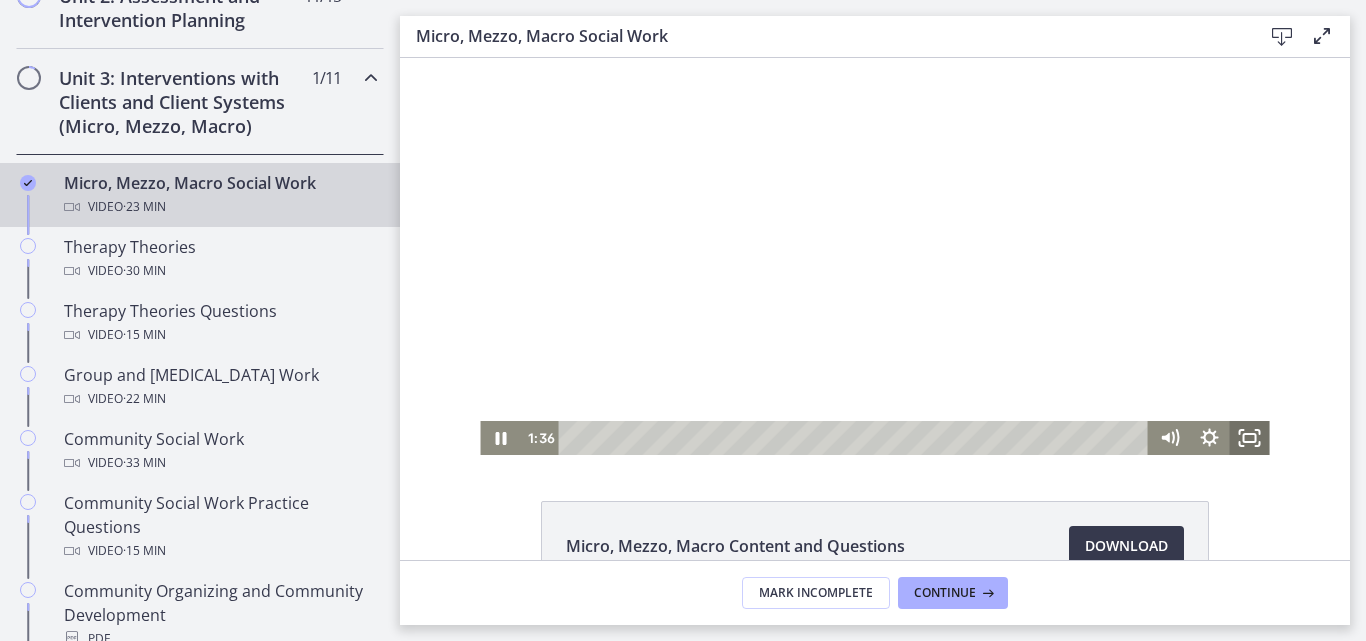 click 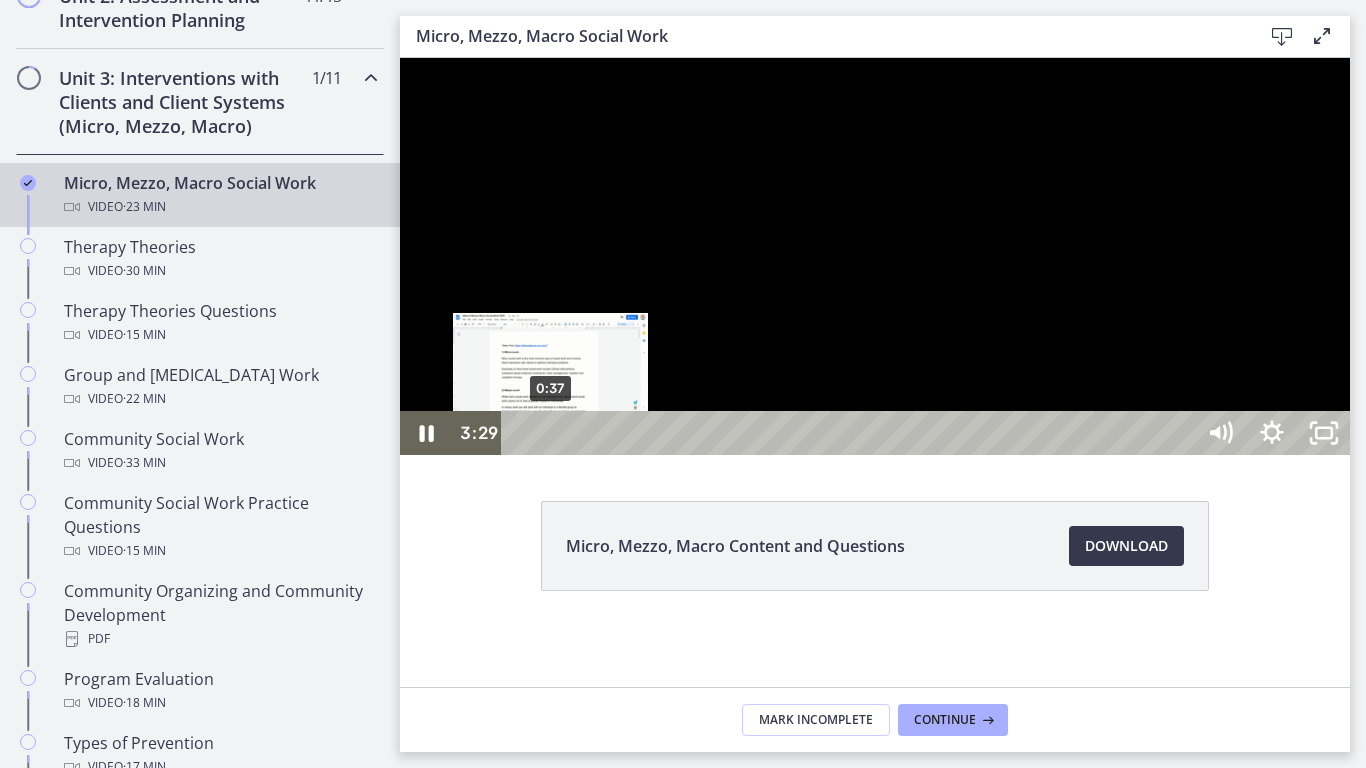click on "0:37" at bounding box center [851, 433] 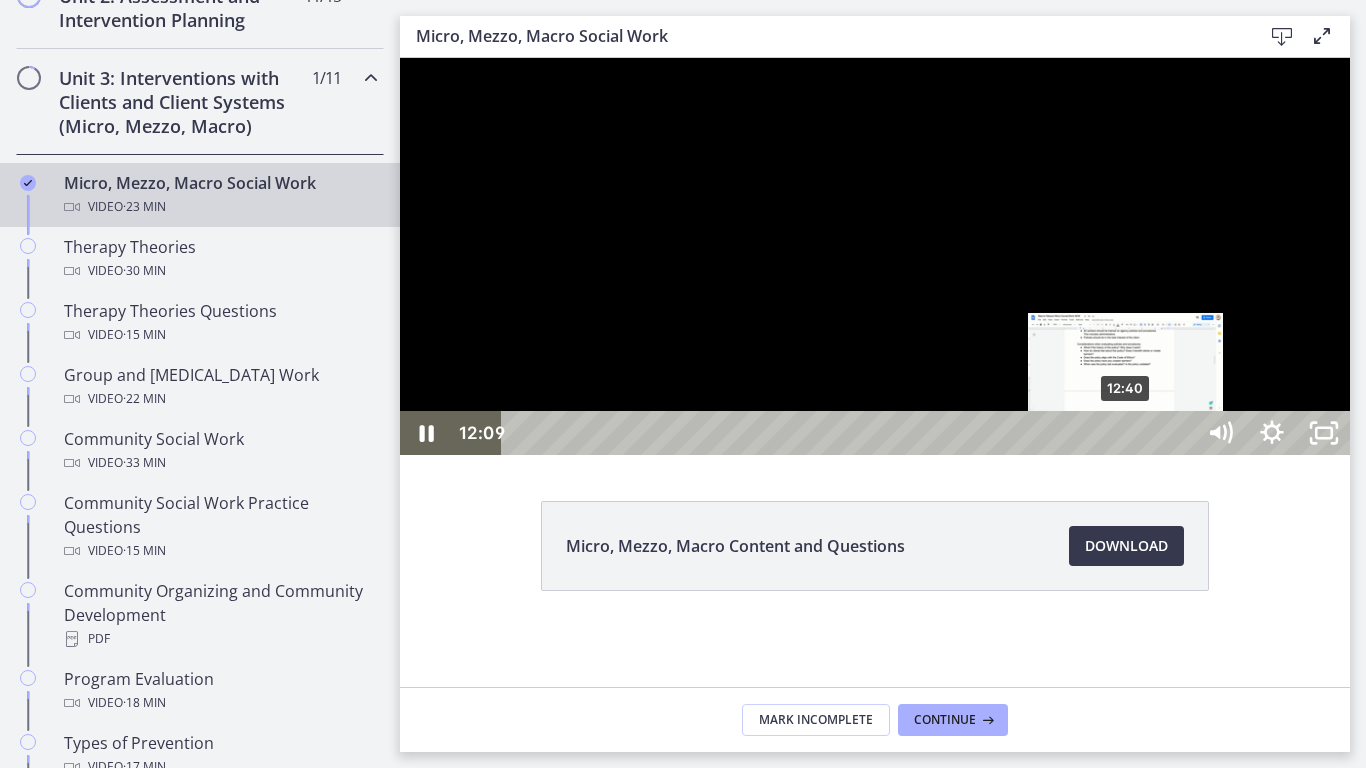 click at bounding box center [875, 256] 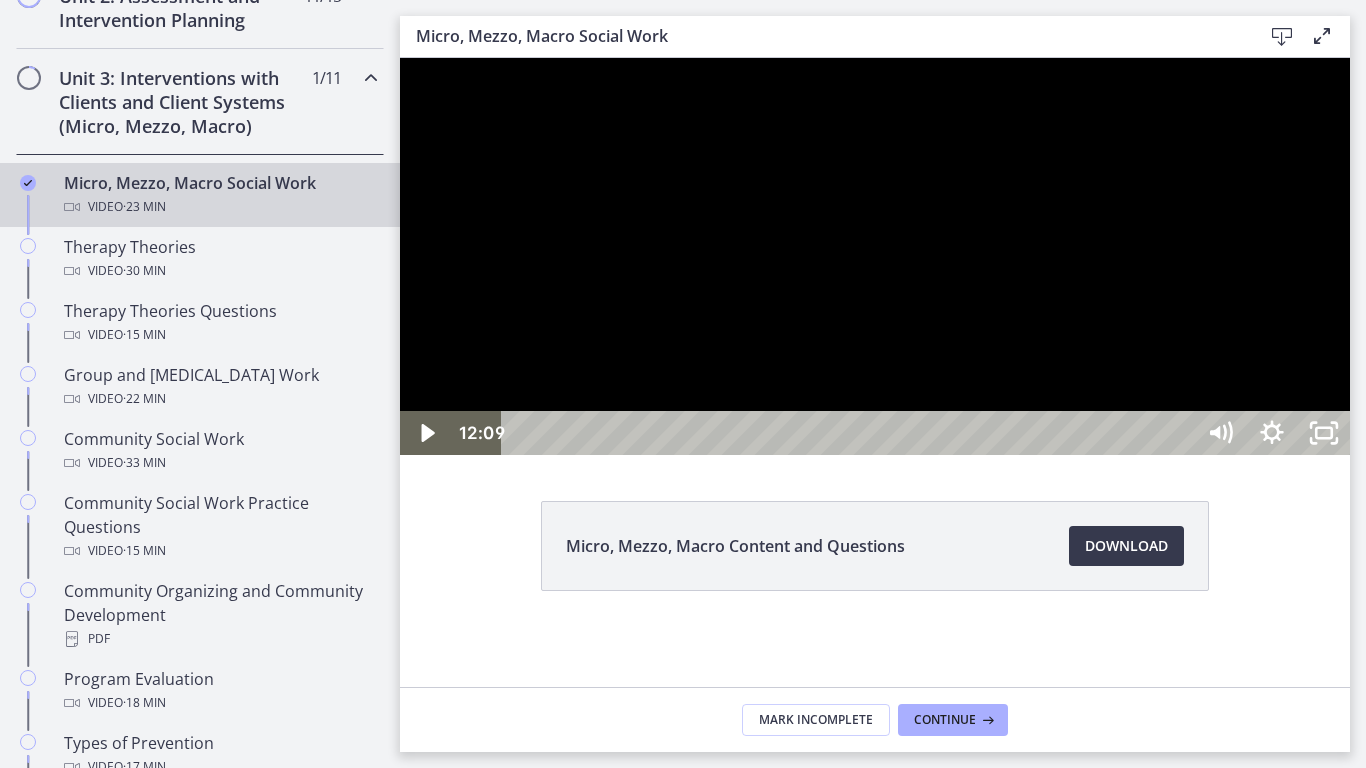 click at bounding box center [875, 256] 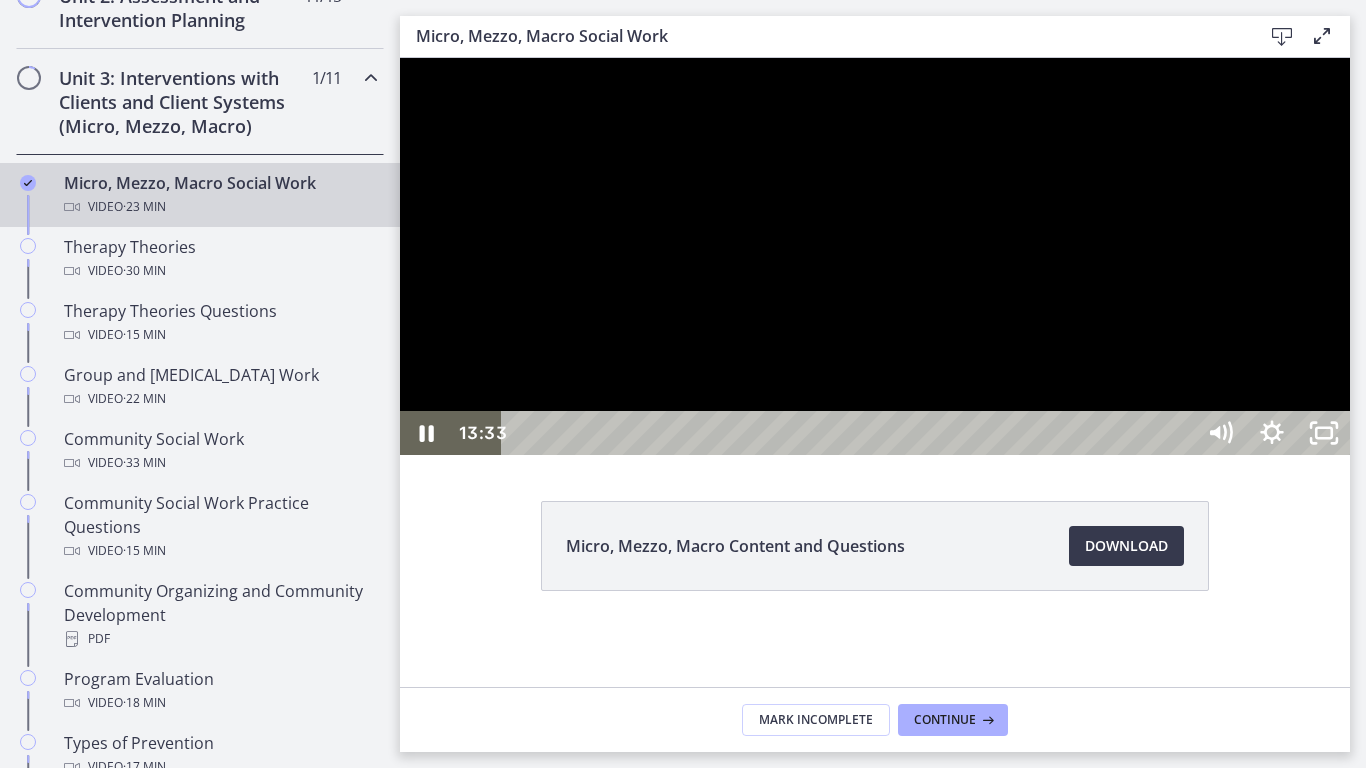 click at bounding box center [875, 256] 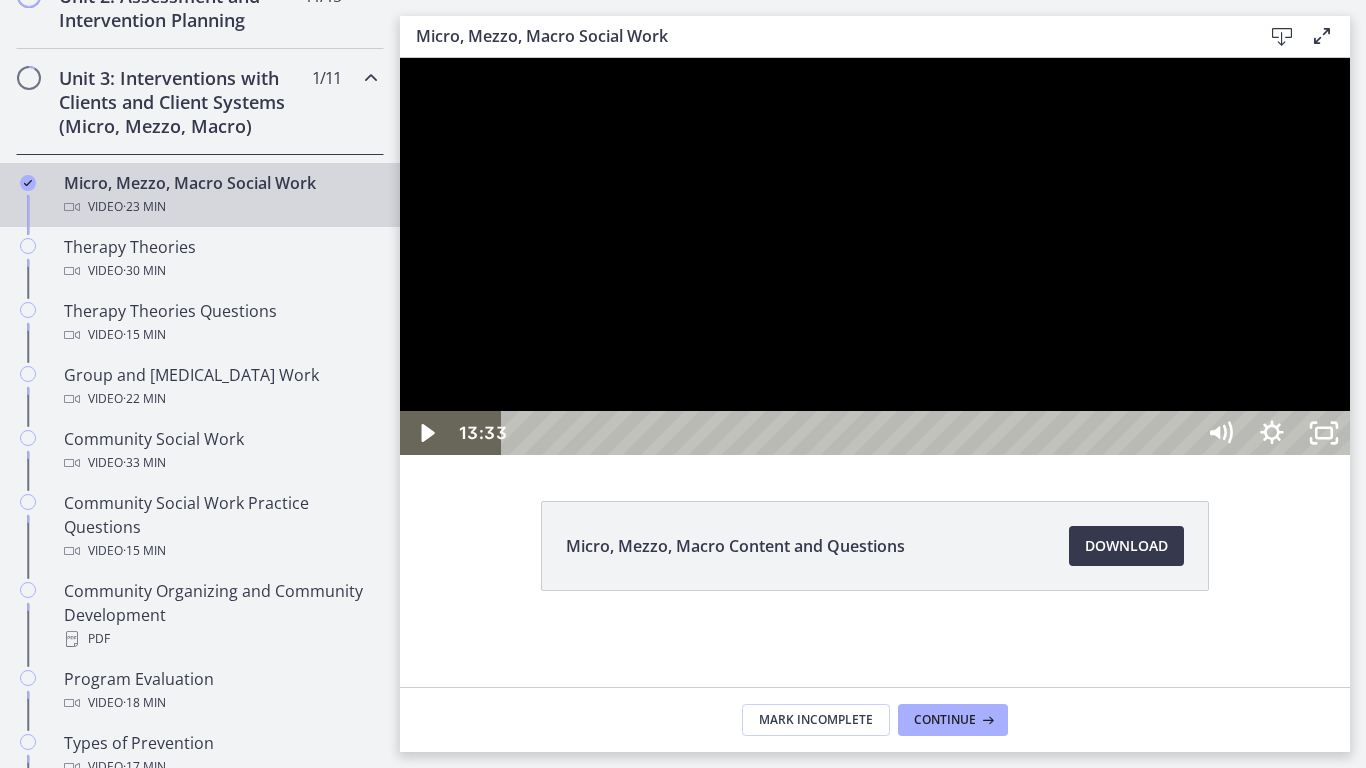 click at bounding box center (875, 256) 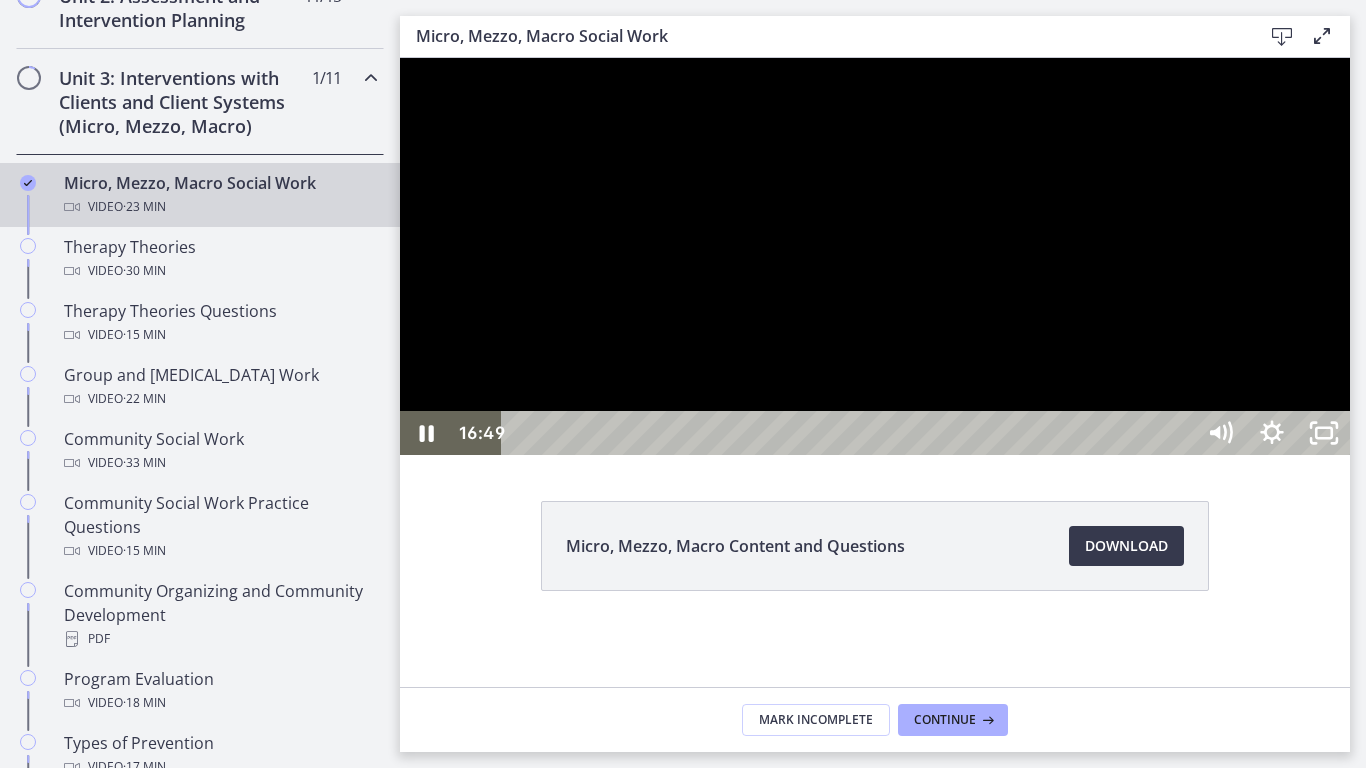 click at bounding box center [875, 256] 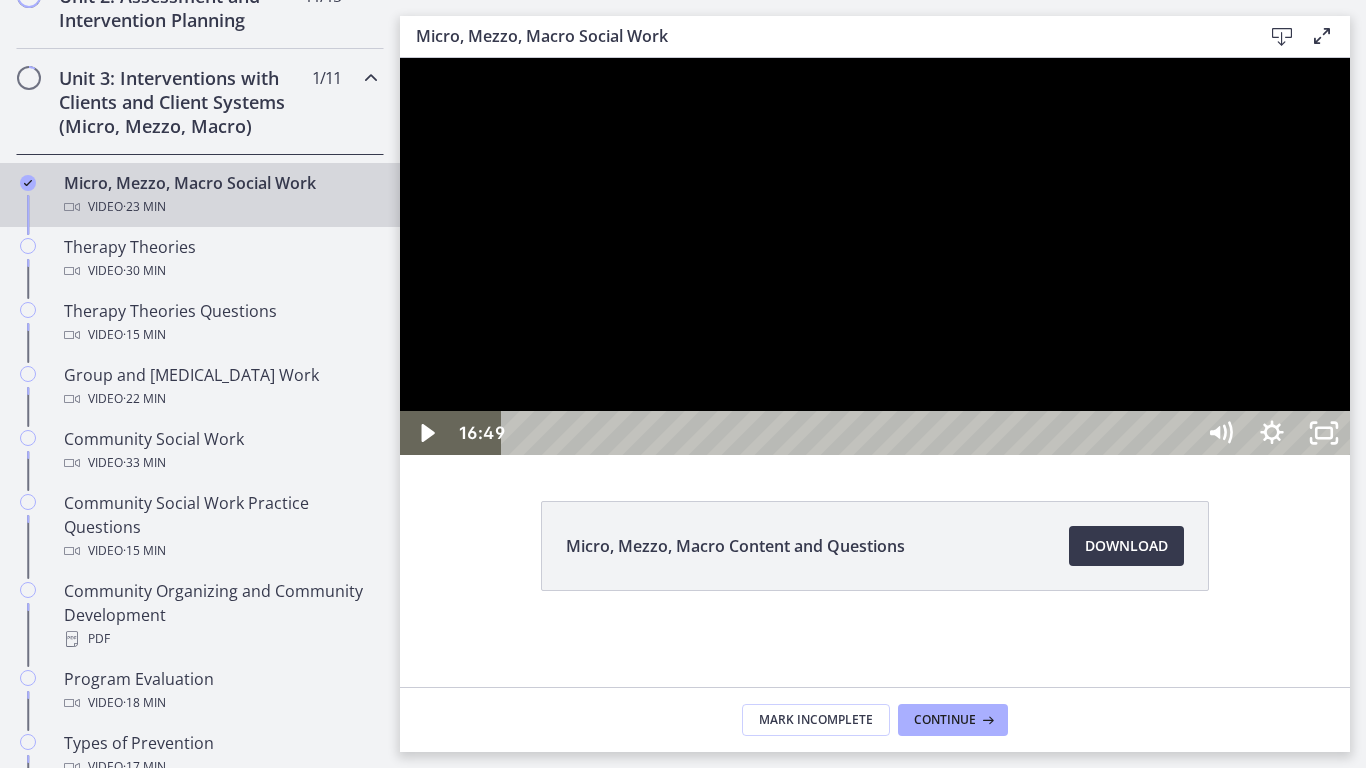 click at bounding box center [875, 256] 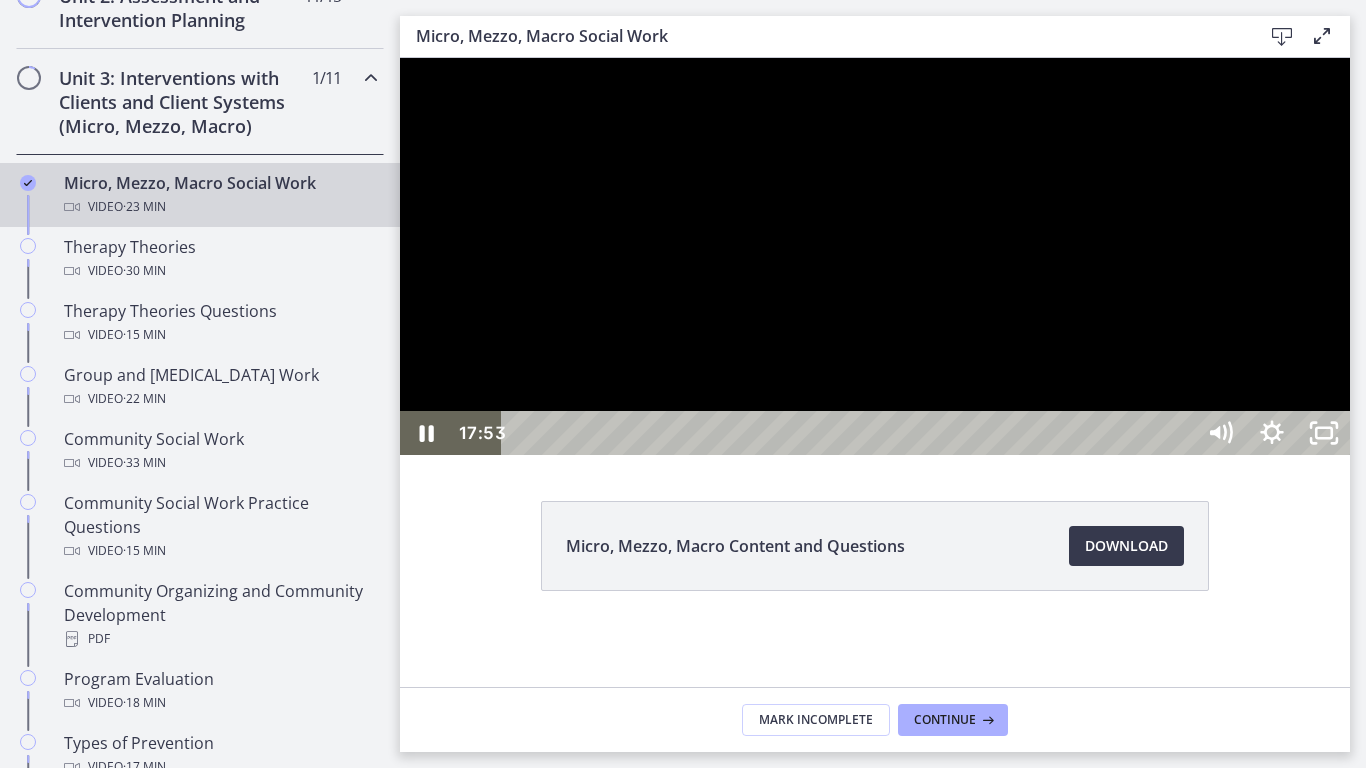 click at bounding box center (875, 256) 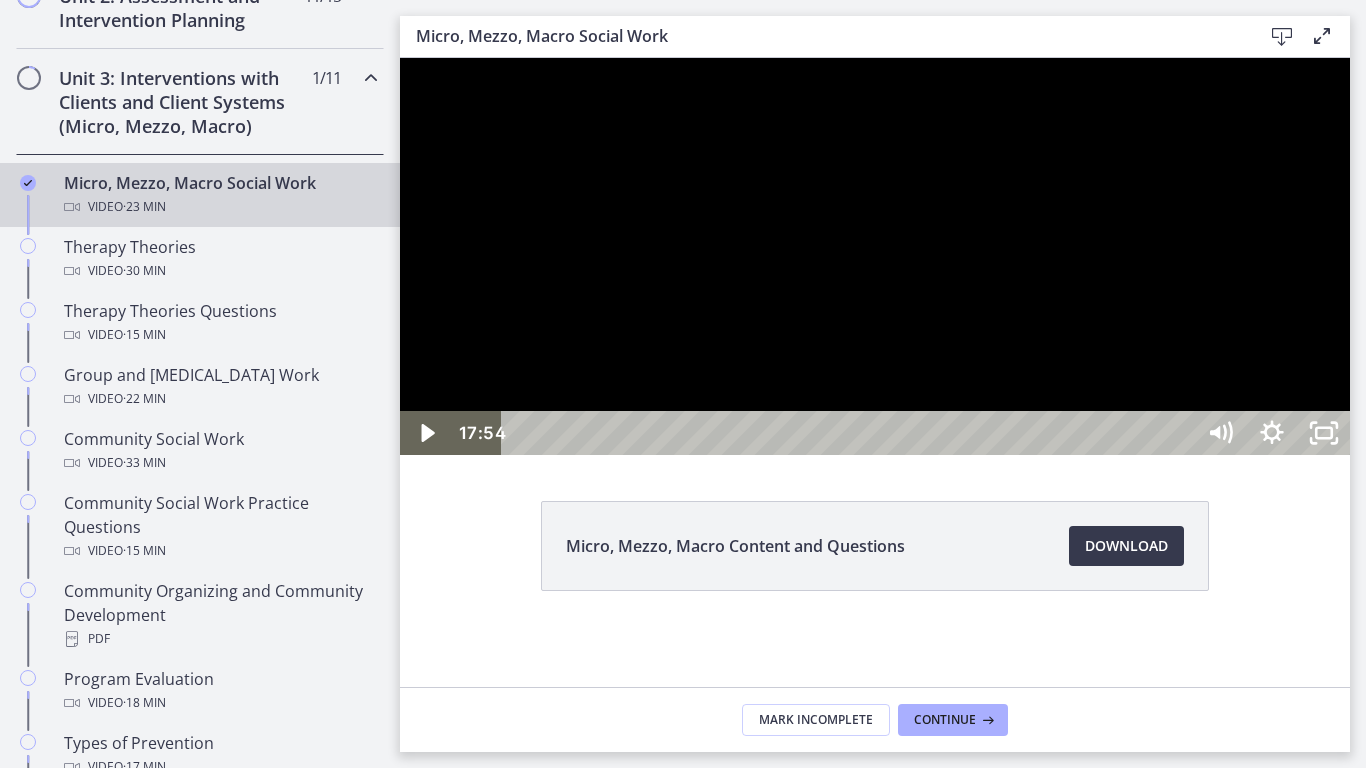 click at bounding box center [875, 256] 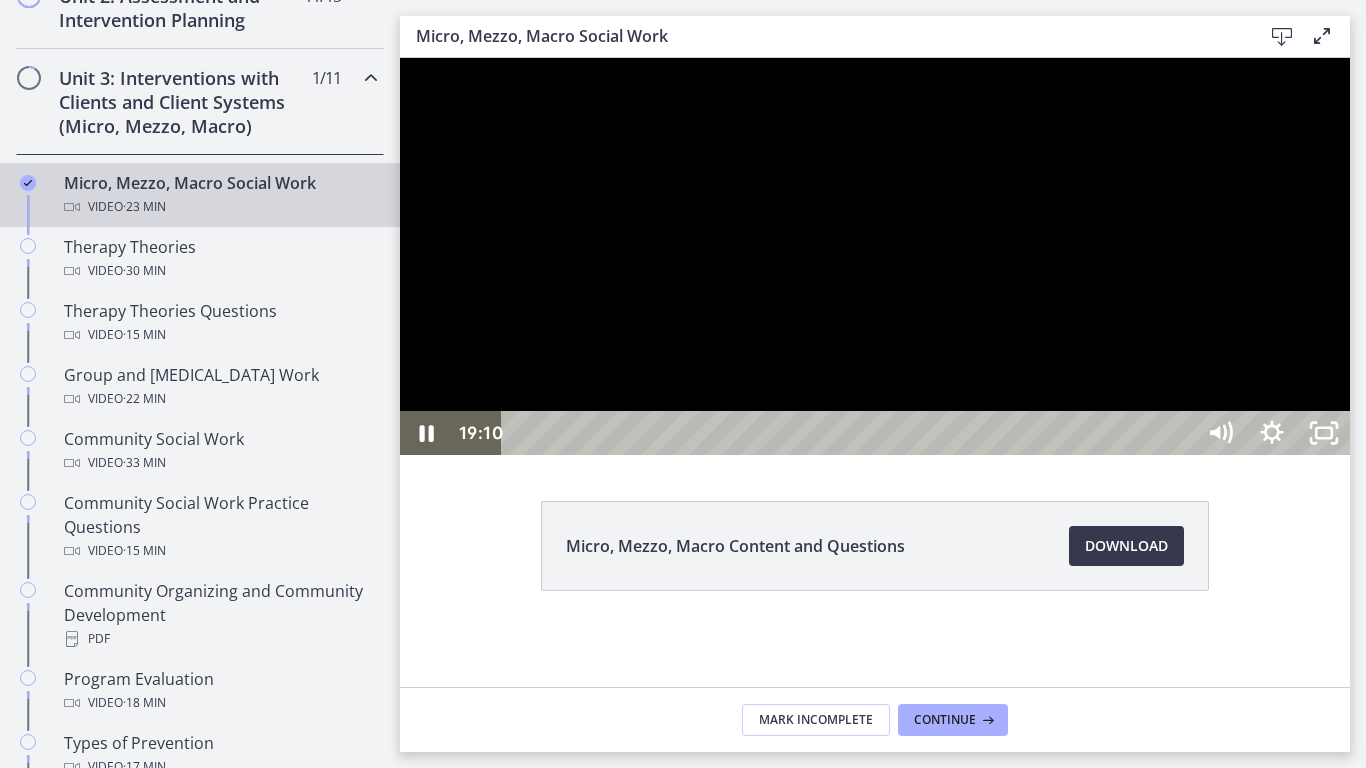 click at bounding box center [875, 256] 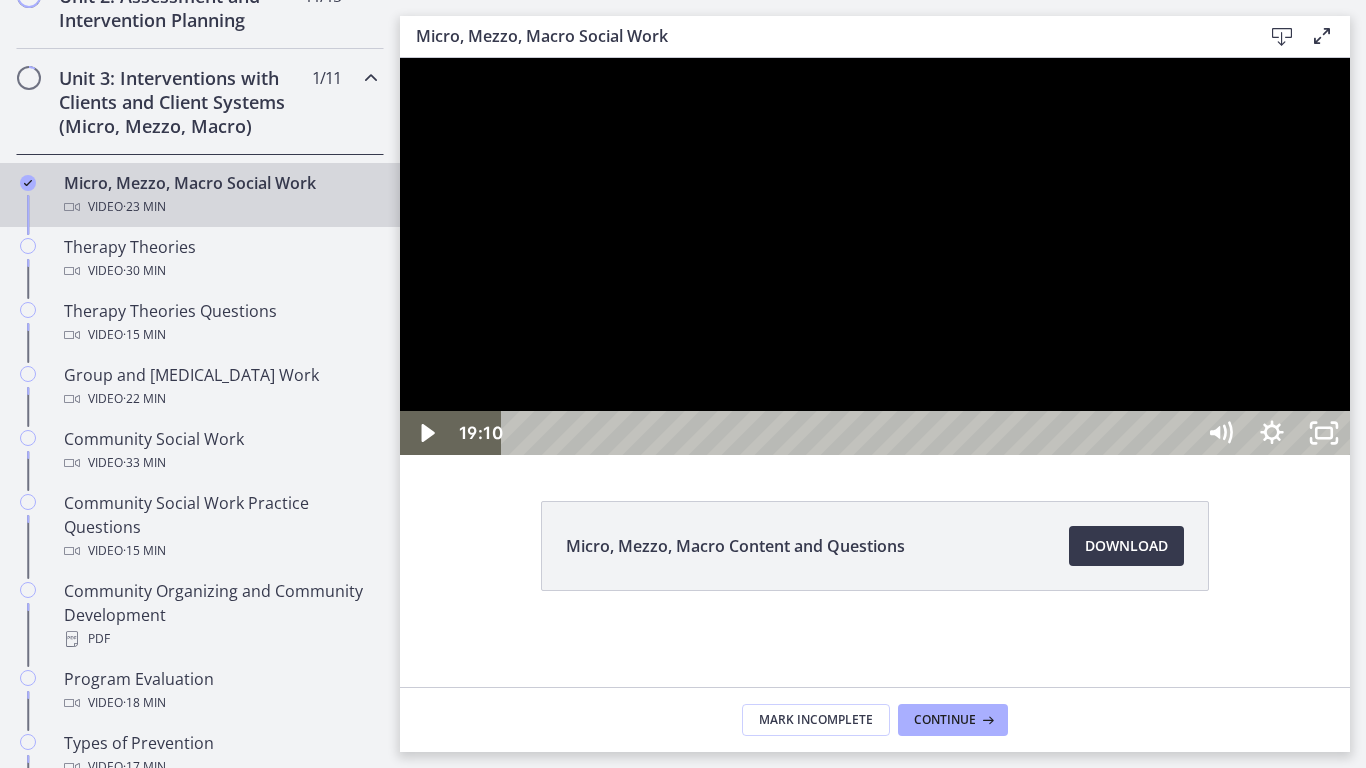 click at bounding box center (875, 256) 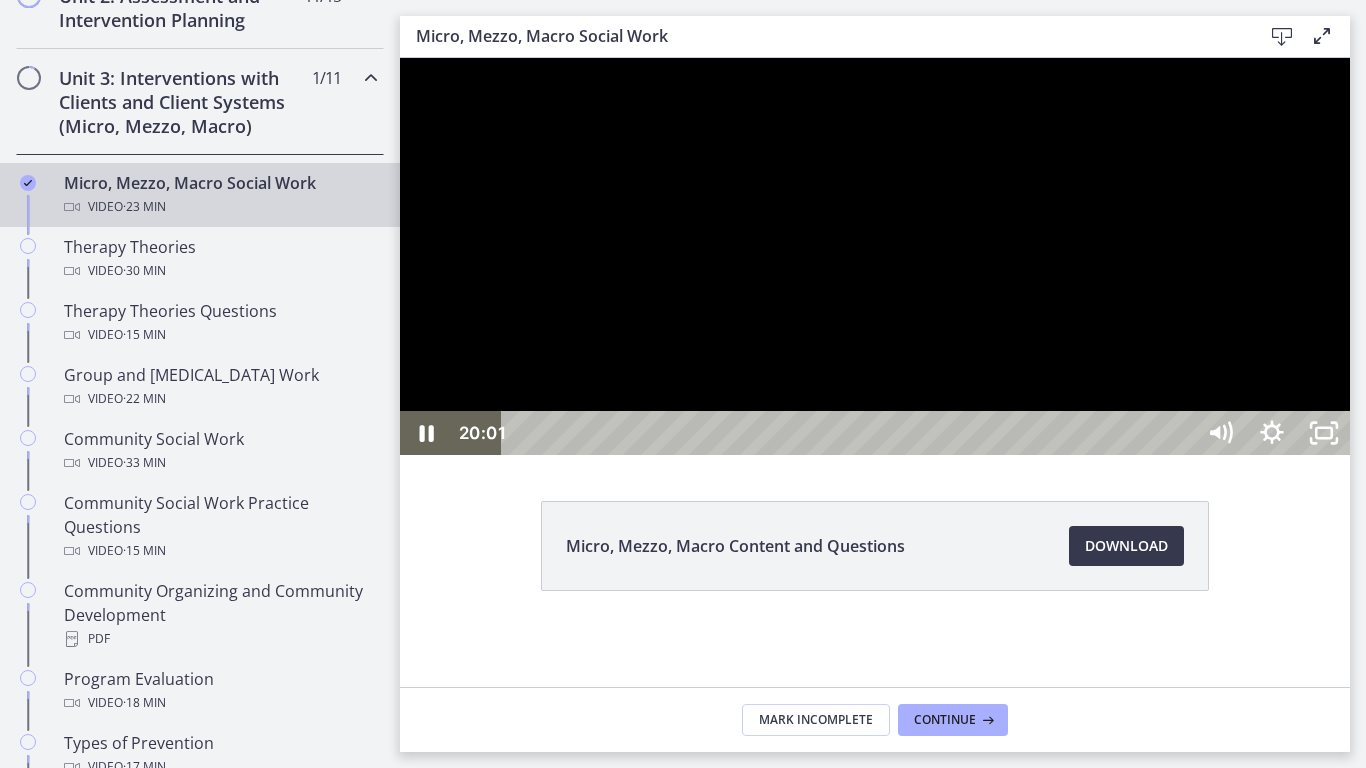 click at bounding box center (875, 256) 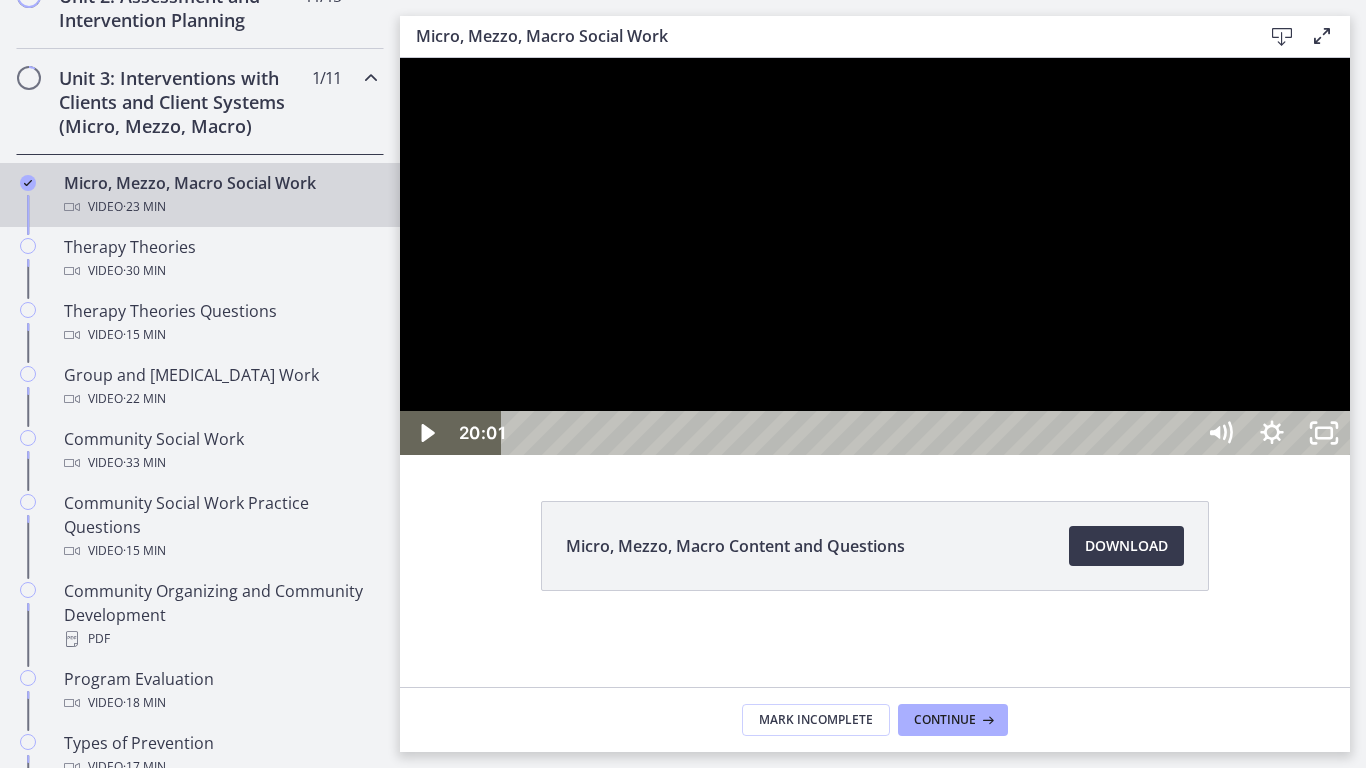 drag, startPoint x: 801, startPoint y: 599, endPoint x: 891, endPoint y: 599, distance: 90 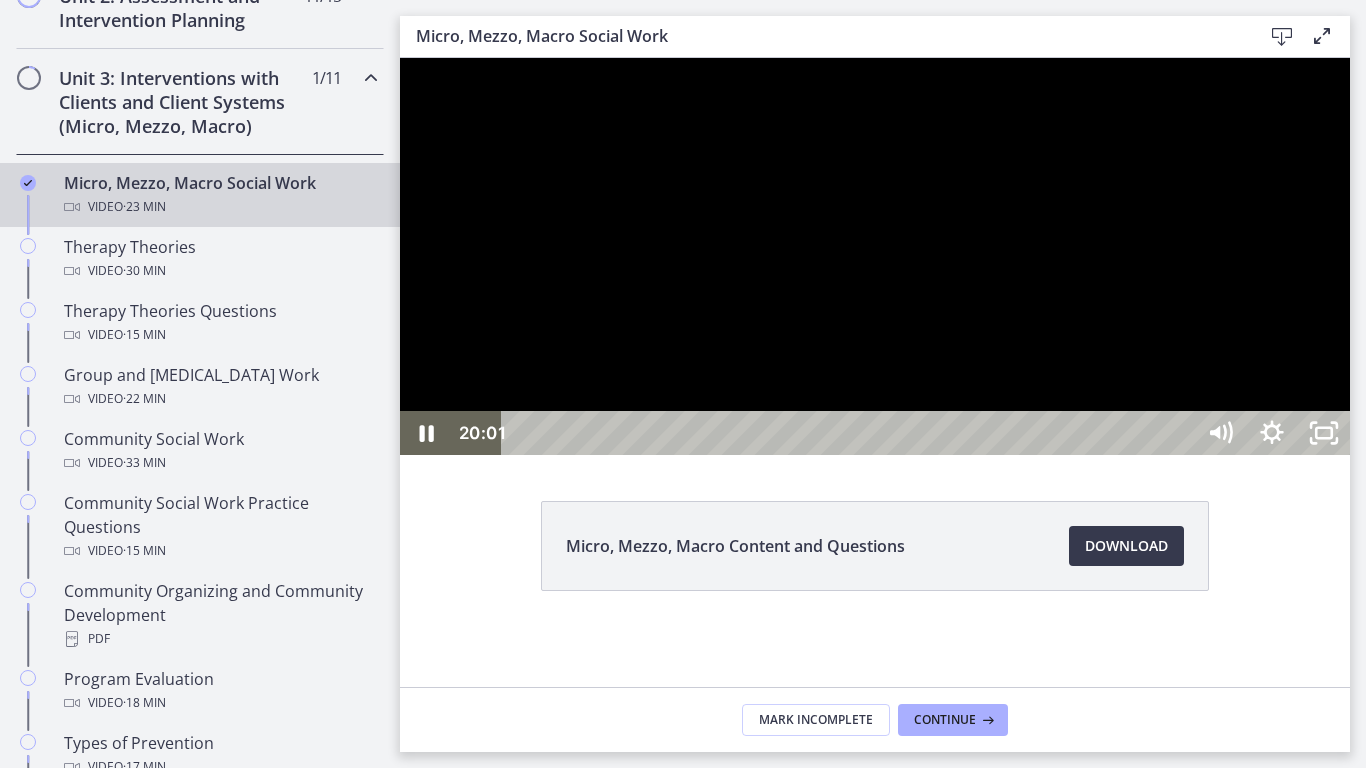 drag, startPoint x: 891, startPoint y: 599, endPoint x: 1022, endPoint y: 601, distance: 131.01526 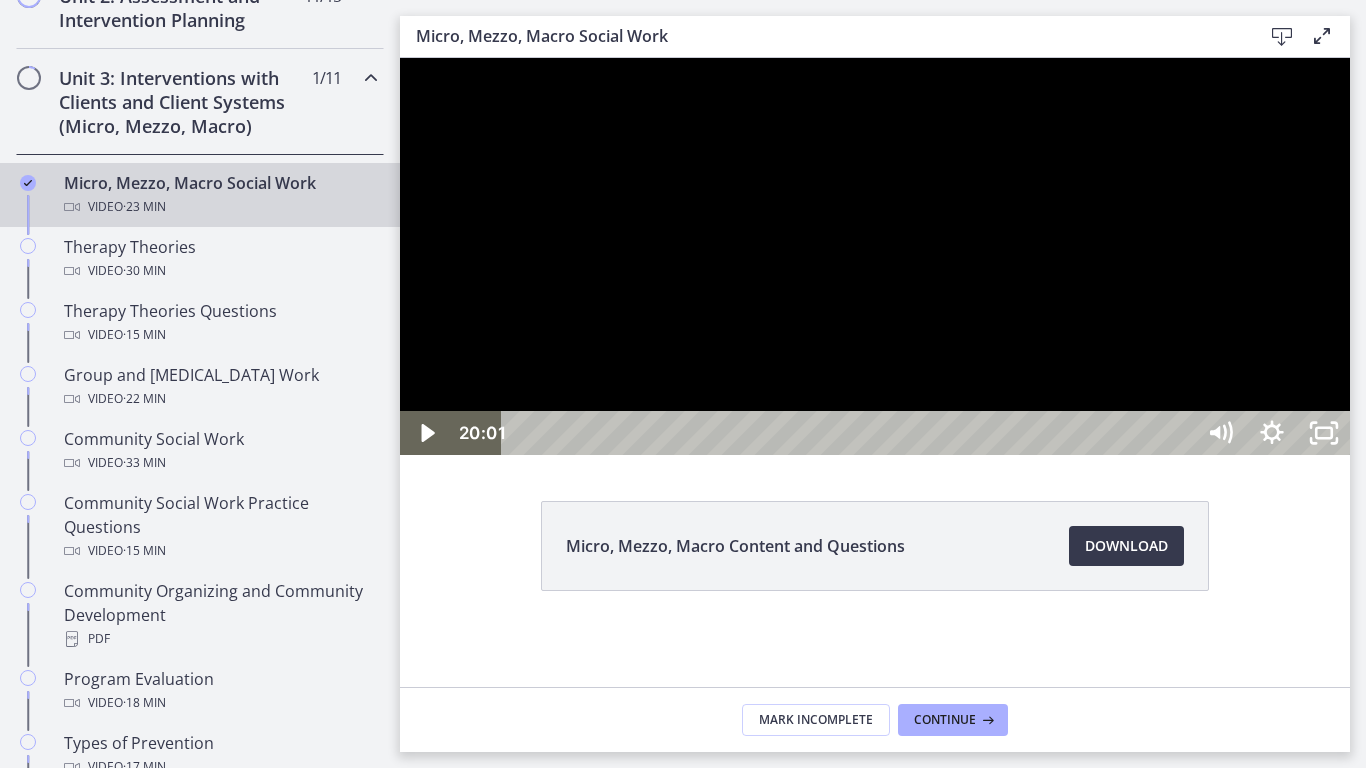 click at bounding box center (875, 256) 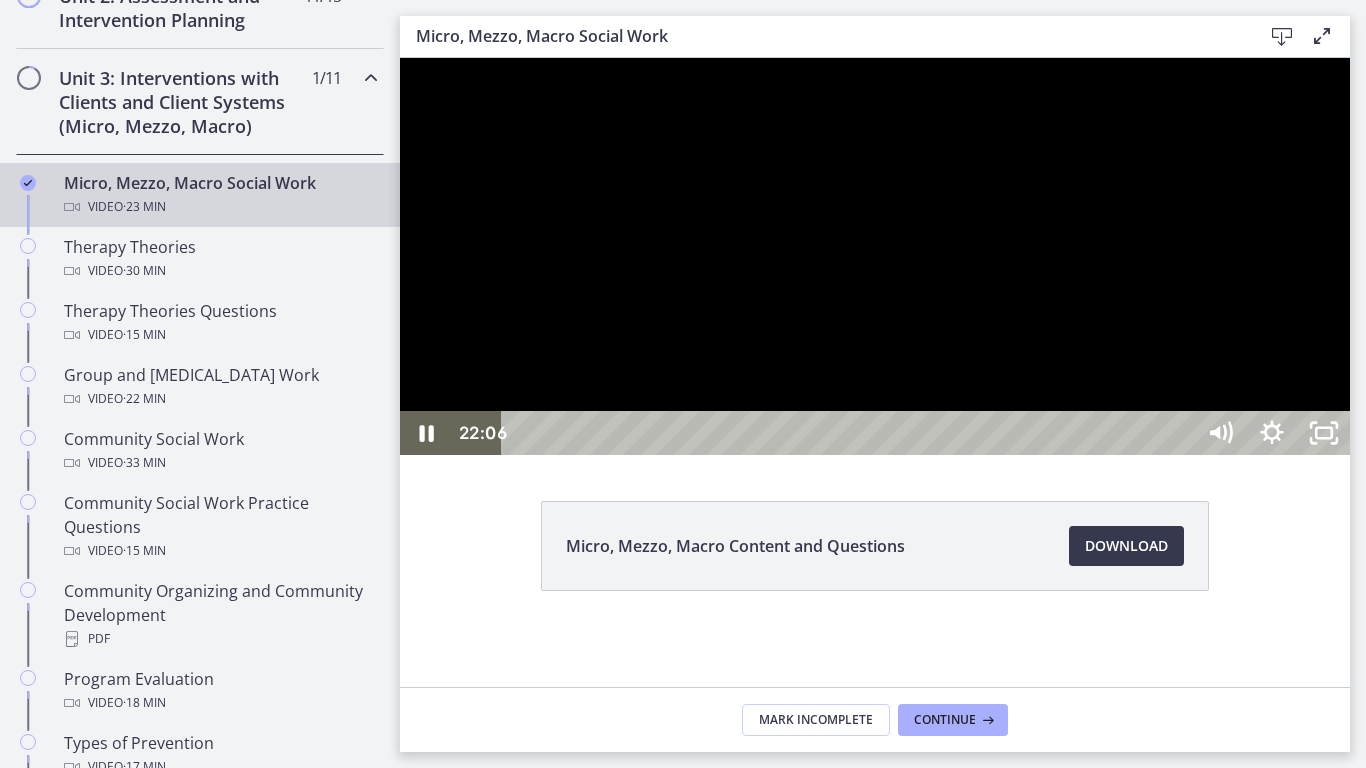 click at bounding box center [875, 256] 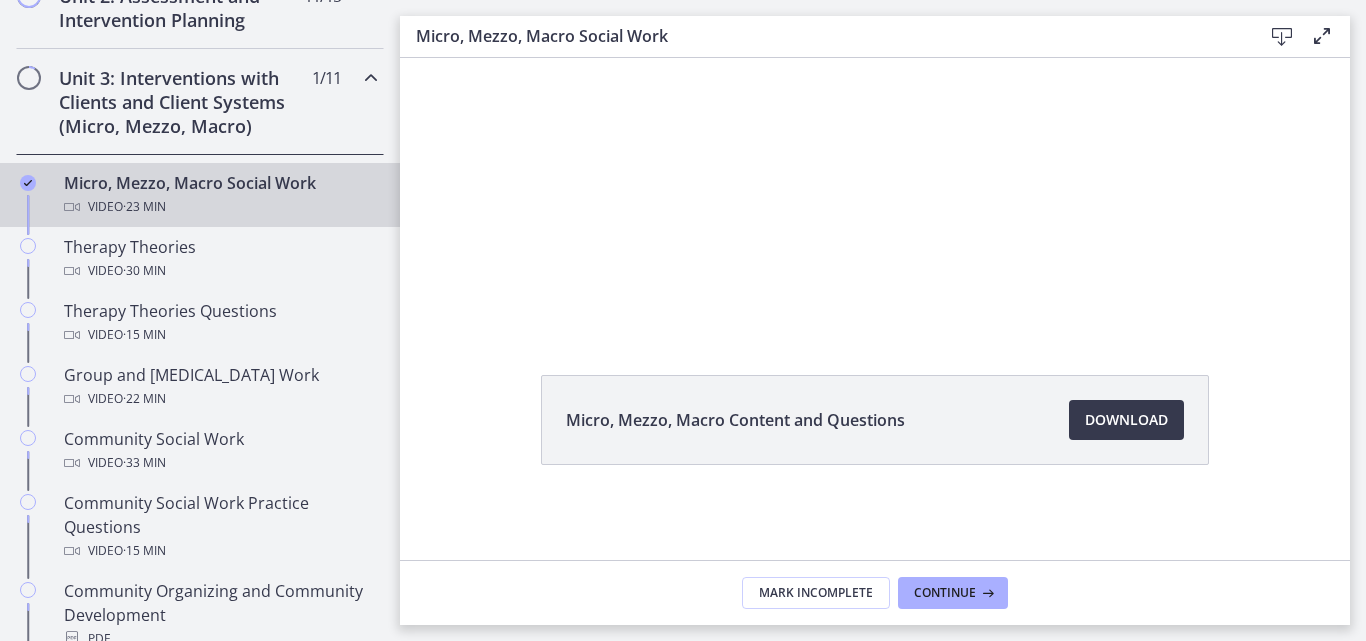 scroll, scrollTop: 127, scrollLeft: 0, axis: vertical 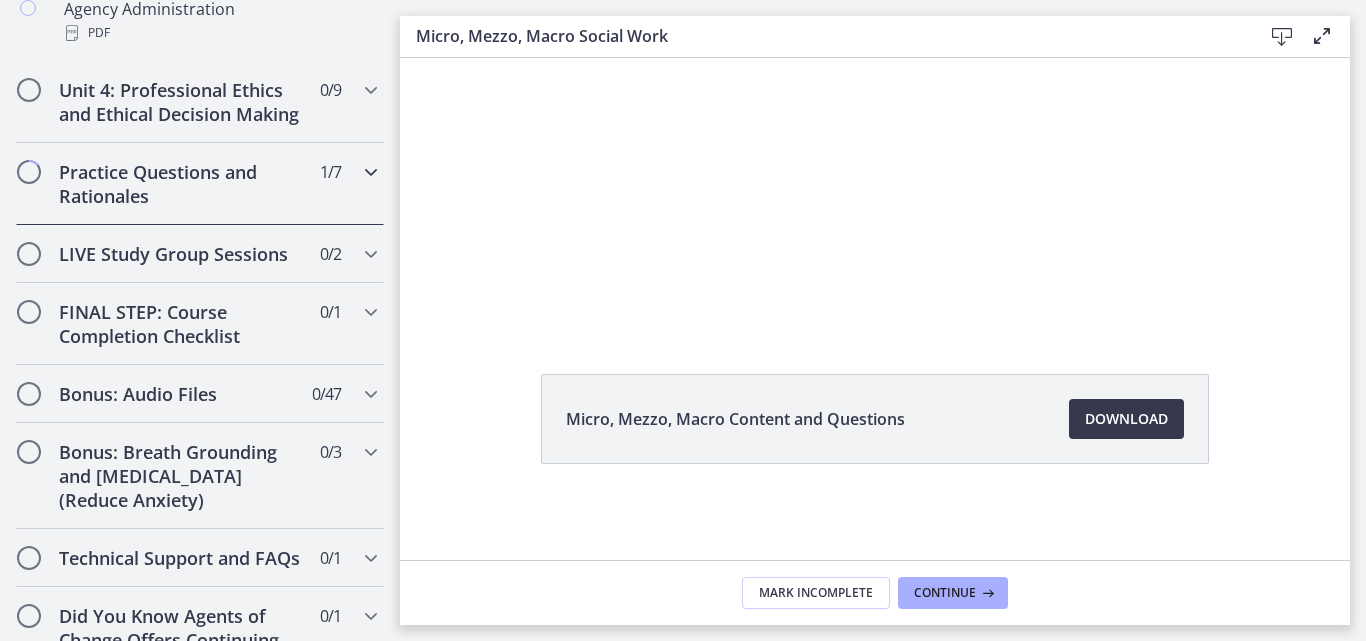 click on "Practice Questions and Rationales" at bounding box center [181, 184] 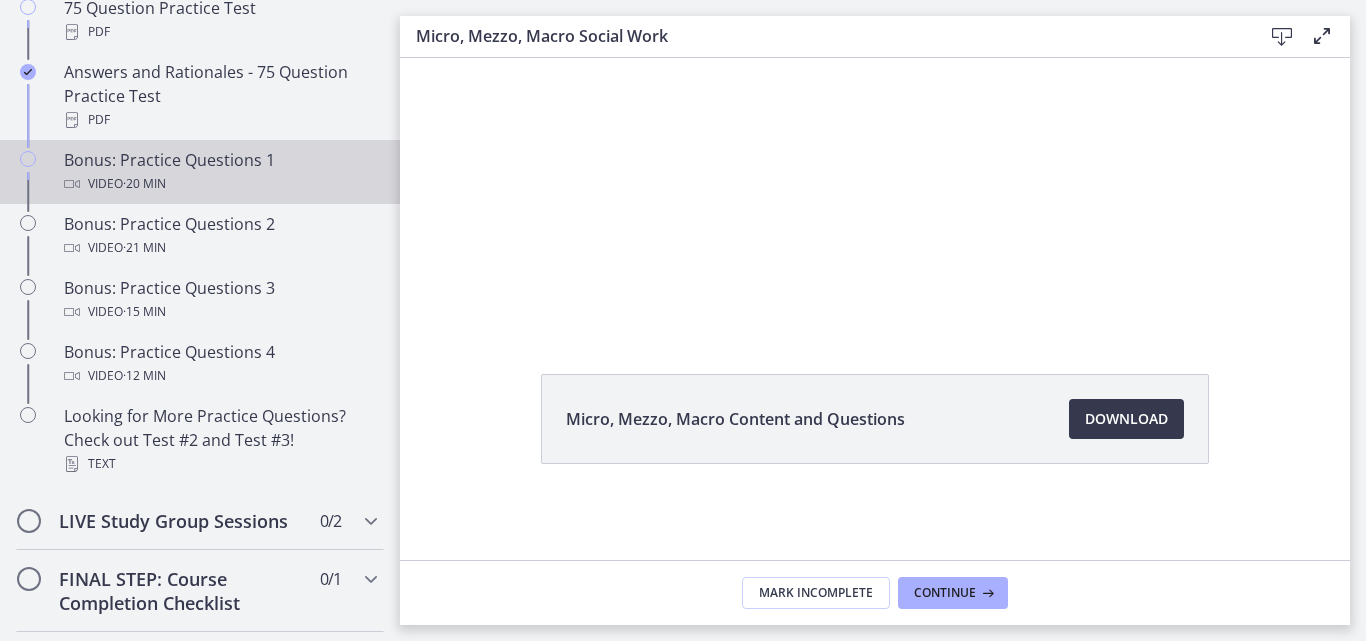 scroll, scrollTop: 1034, scrollLeft: 0, axis: vertical 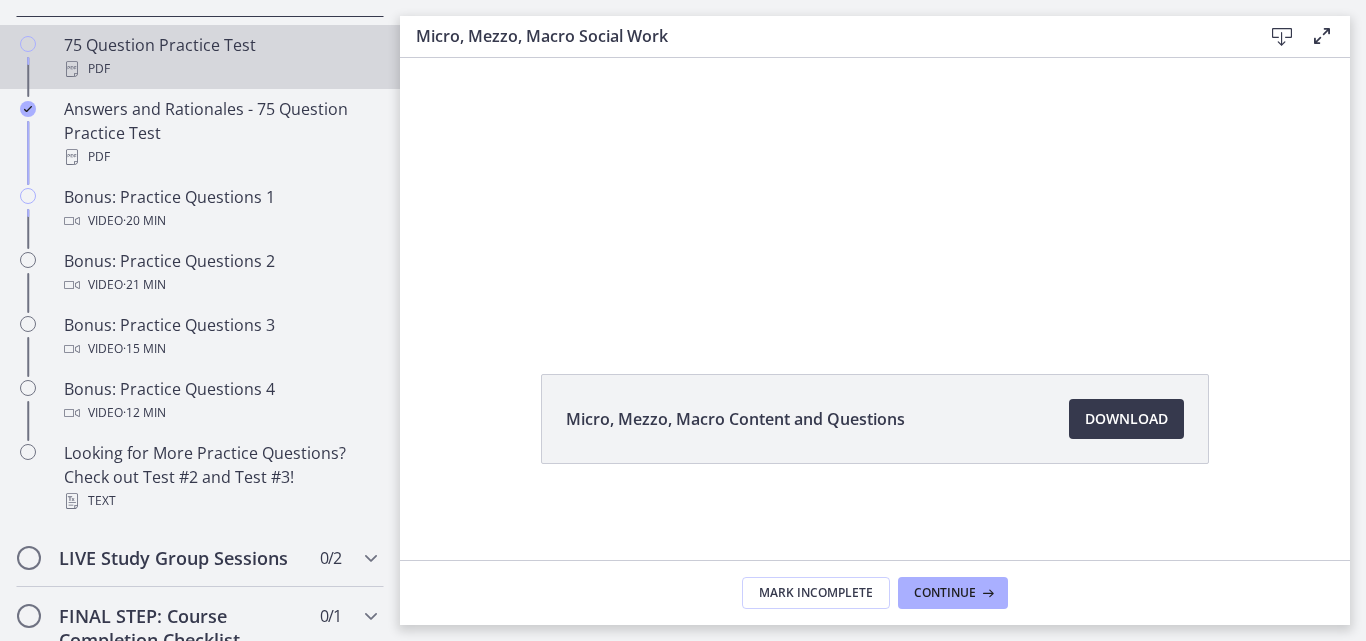click on "PDF" at bounding box center (220, 69) 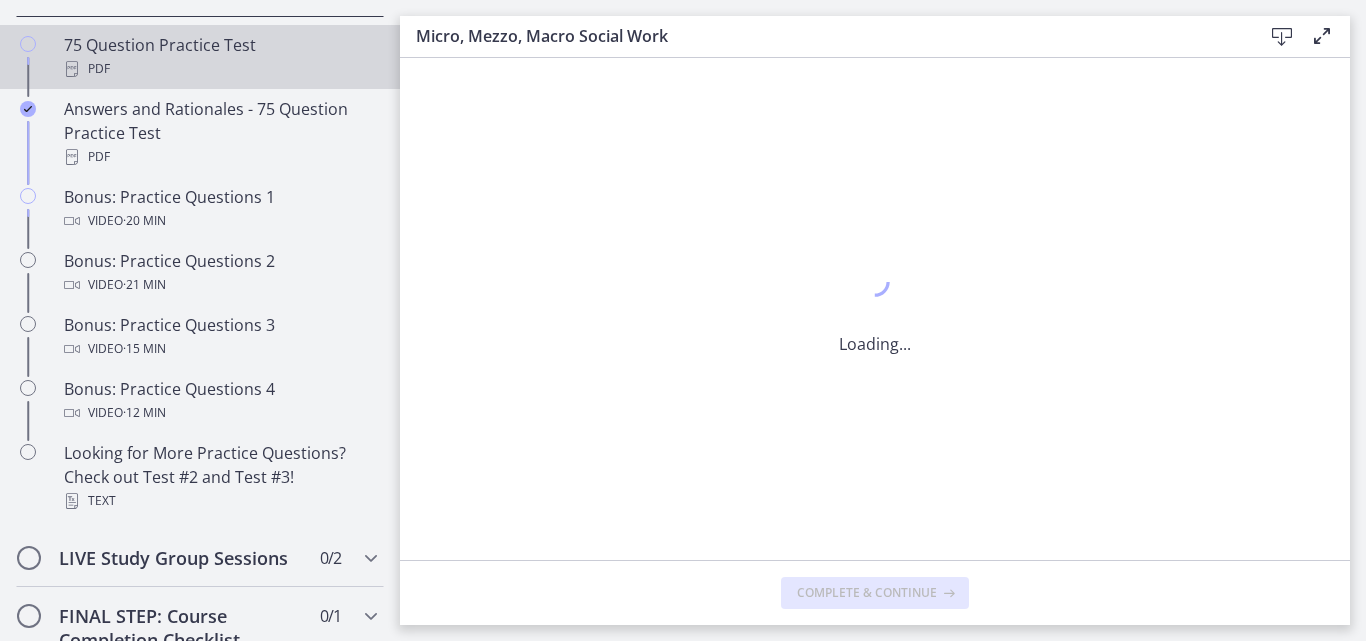 scroll, scrollTop: 0, scrollLeft: 0, axis: both 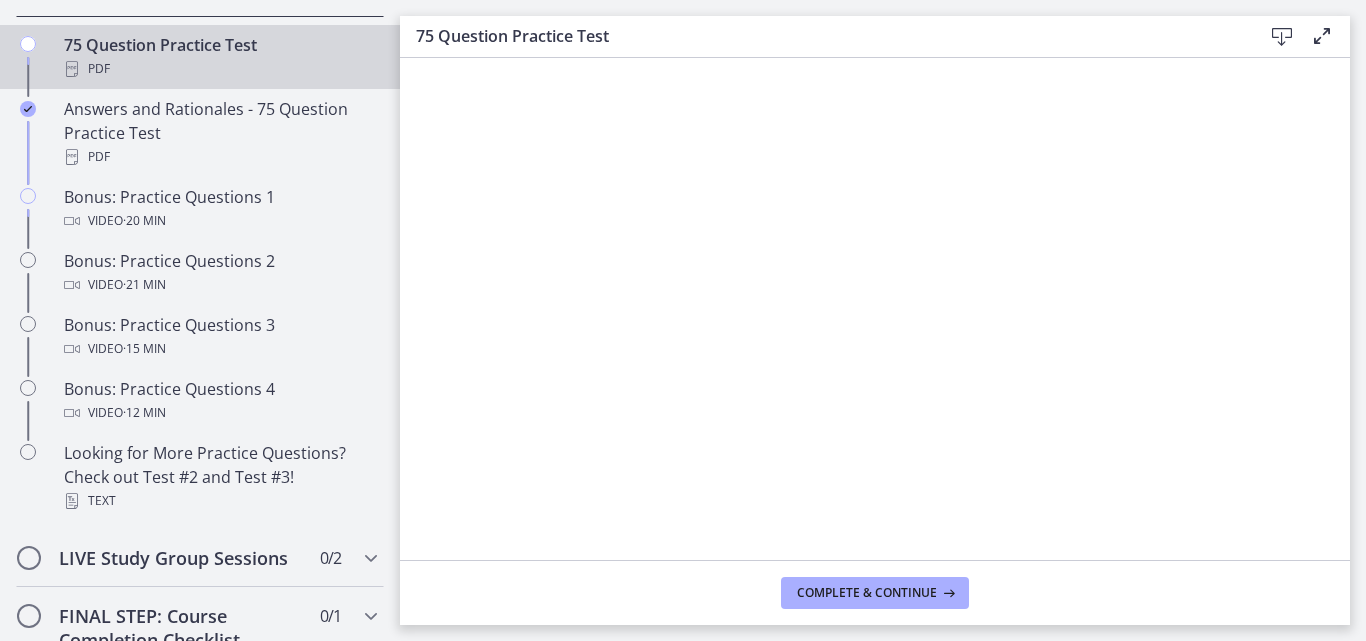 click at bounding box center (1322, 36) 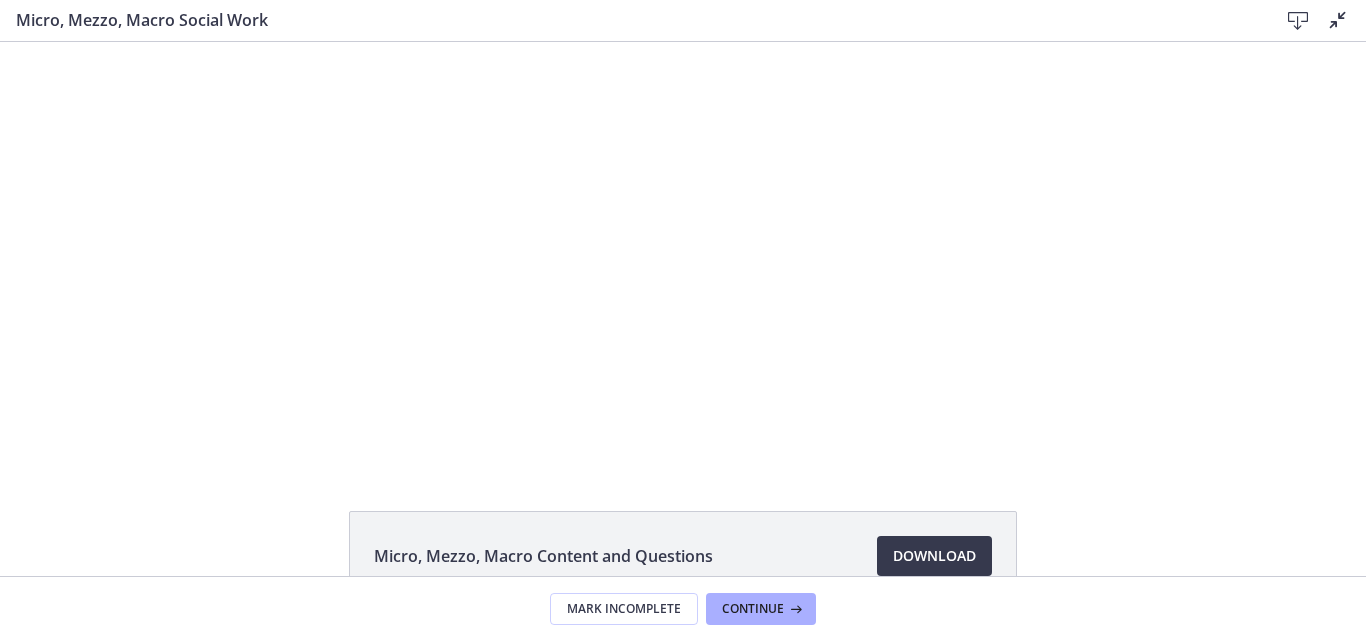 scroll, scrollTop: 1694, scrollLeft: 0, axis: vertical 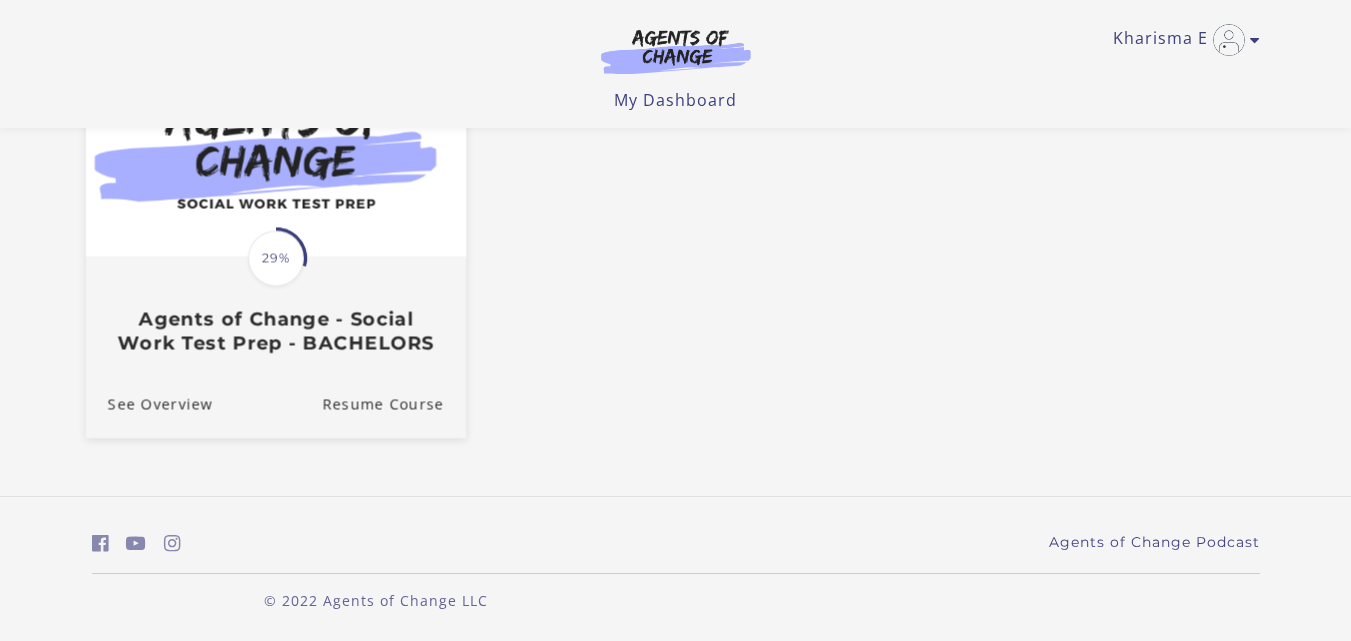 click on "Agents of Change - Social Work Test Prep - BACHELORS" at bounding box center (275, 331) 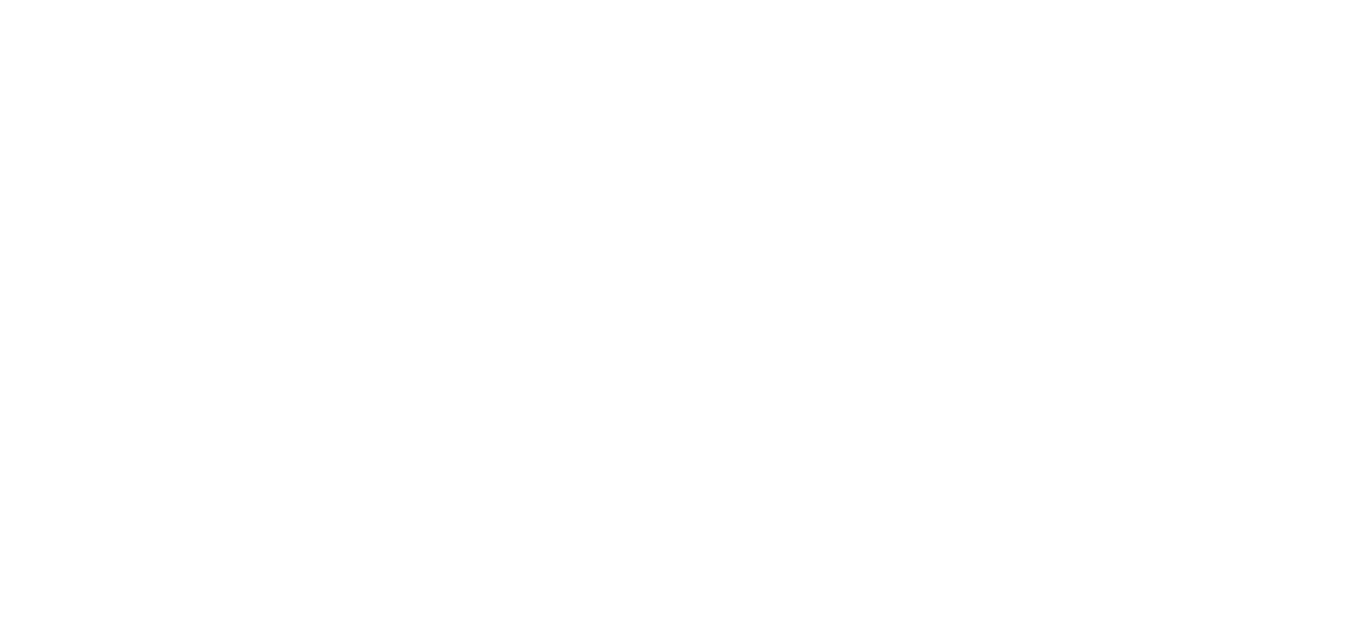 scroll, scrollTop: 0, scrollLeft: 0, axis: both 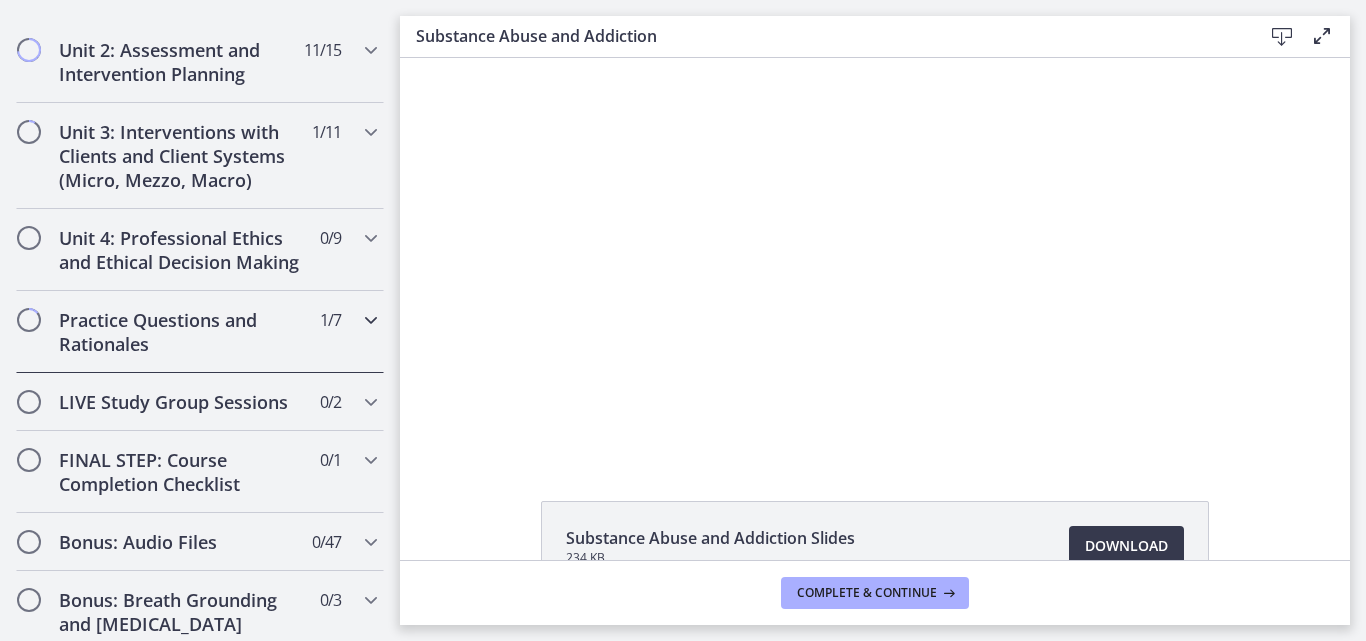 click on "Practice Questions and Rationales
1  /  7
Completed" at bounding box center (200, 332) 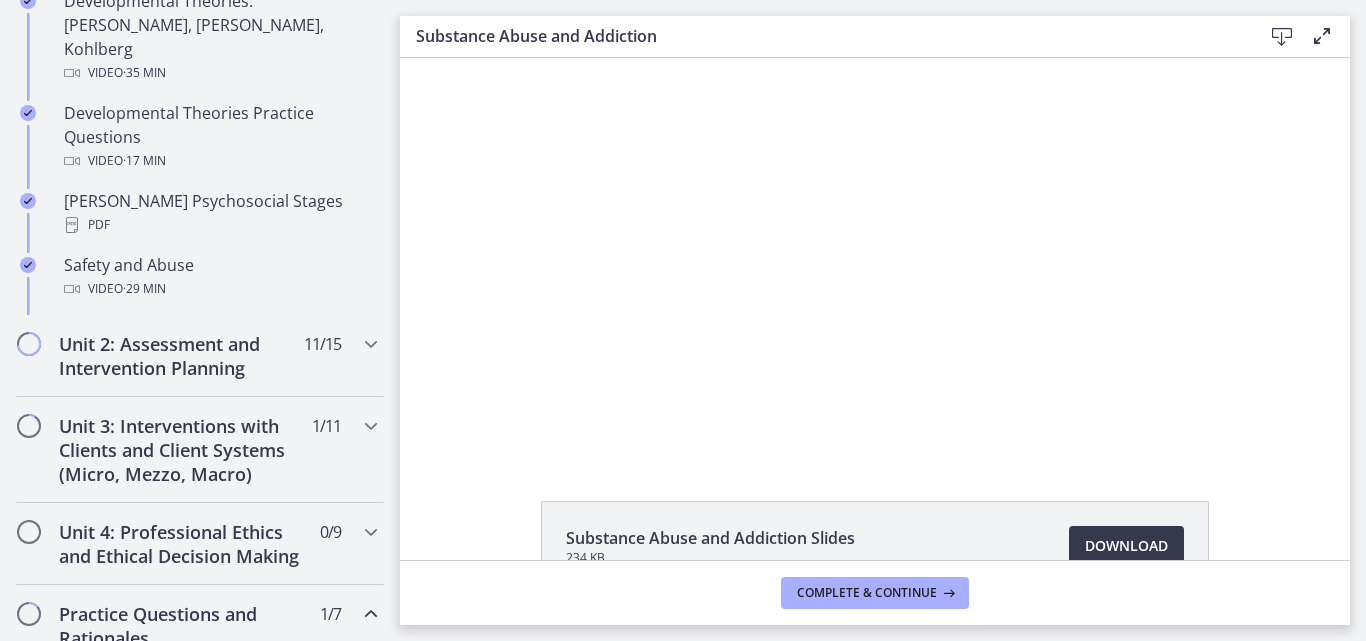 scroll, scrollTop: 726, scrollLeft: 0, axis: vertical 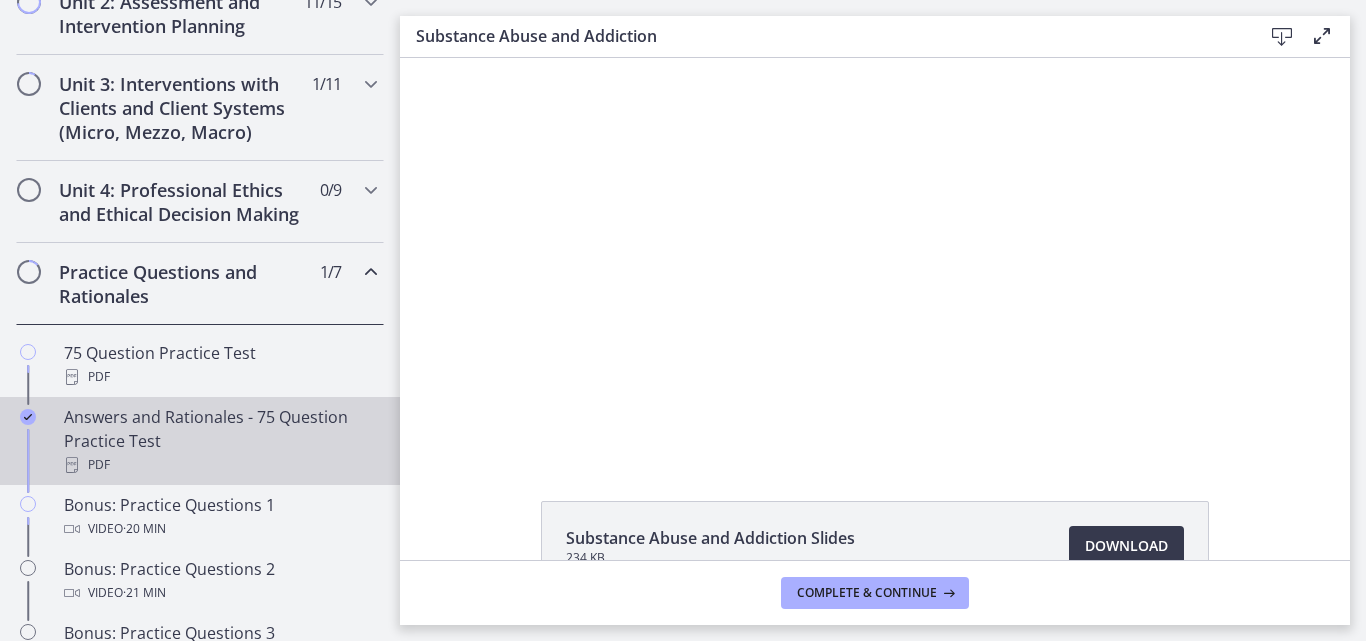 click on "Answers and Rationales - 75 Question Practice Test
PDF" at bounding box center (220, 441) 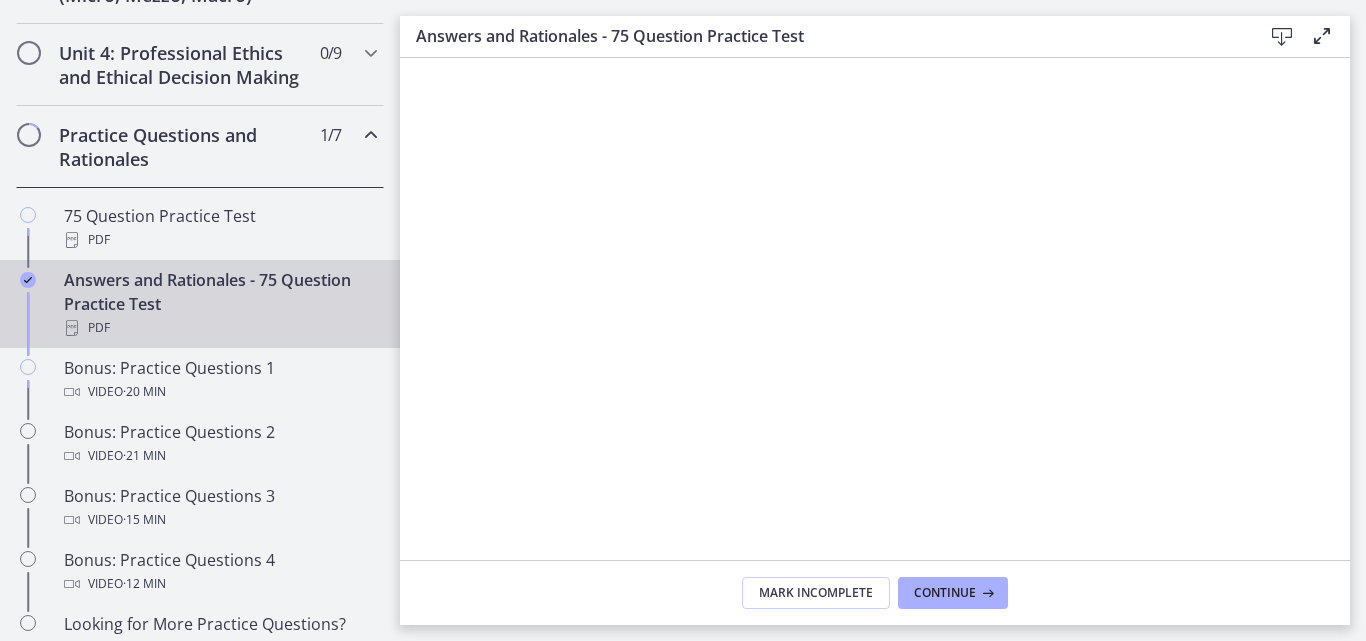 scroll, scrollTop: 826, scrollLeft: 0, axis: vertical 